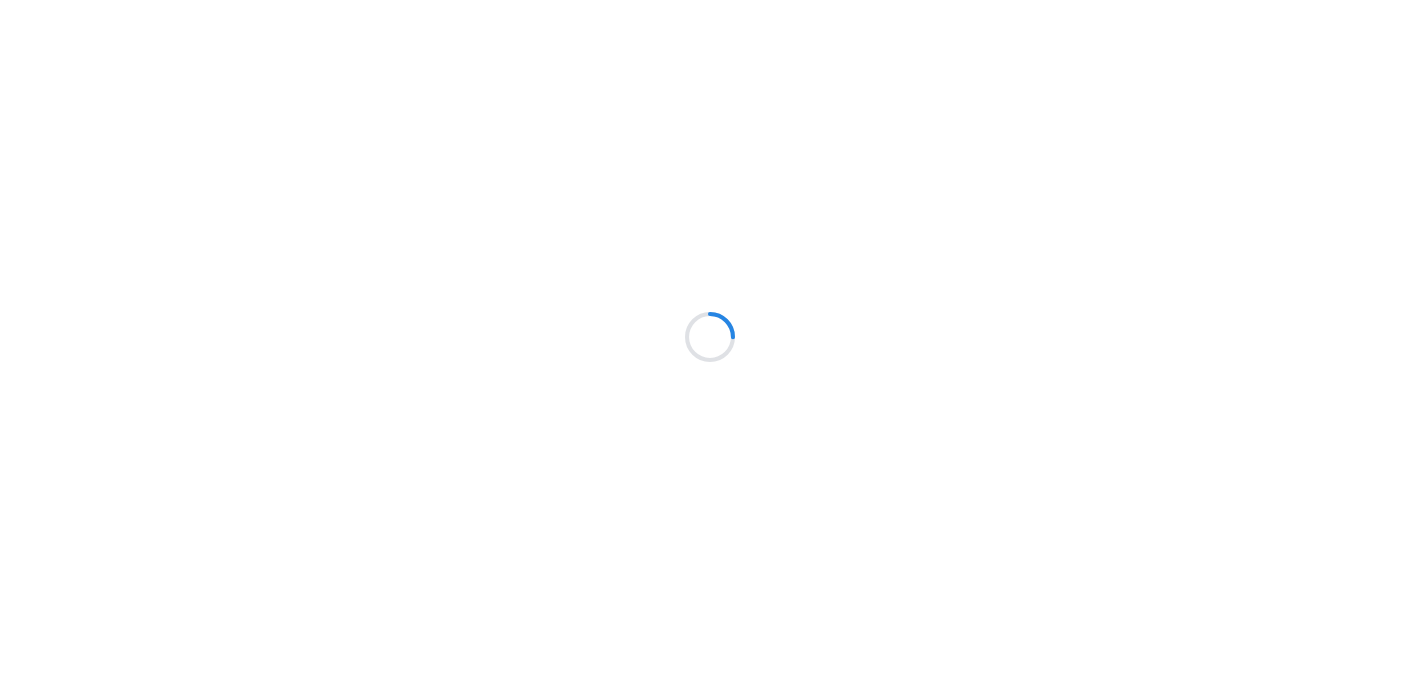 scroll, scrollTop: 0, scrollLeft: 0, axis: both 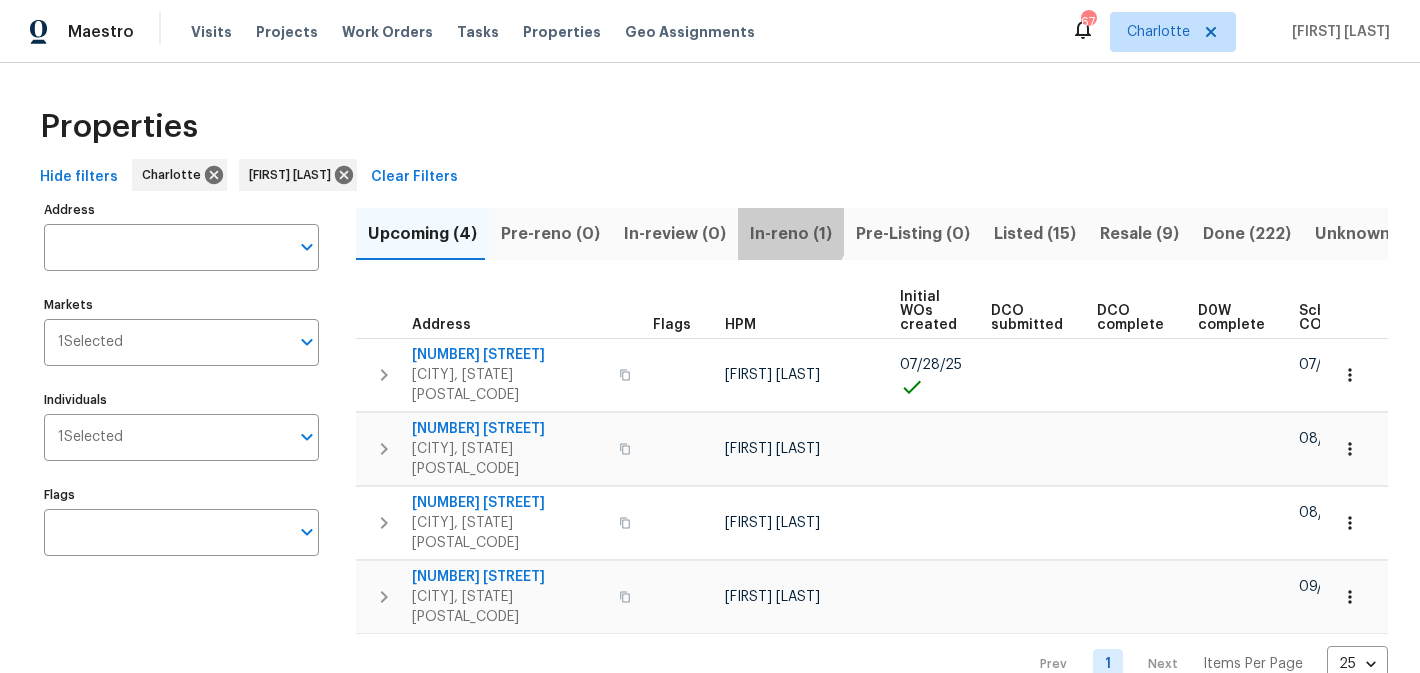 click on "In-reno (1)" at bounding box center [791, 234] 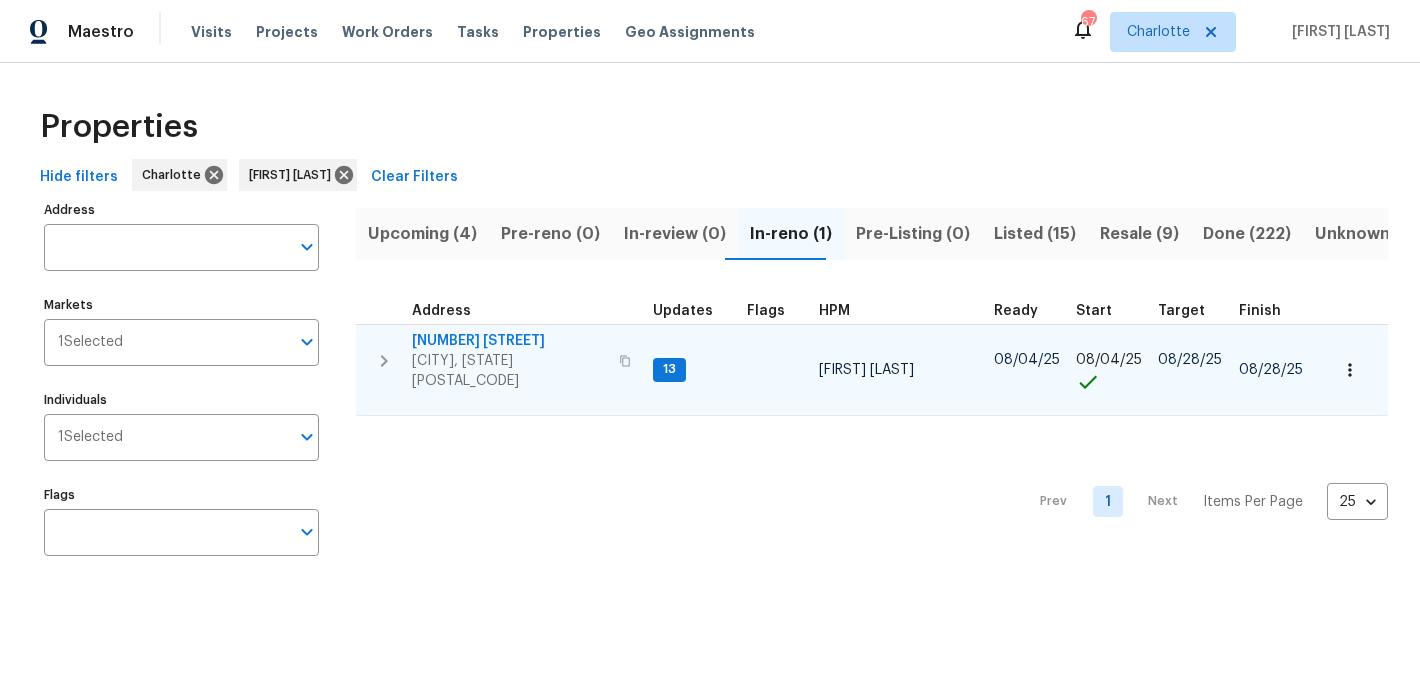 click on "[NUMBER] [STREET]" at bounding box center [509, 341] 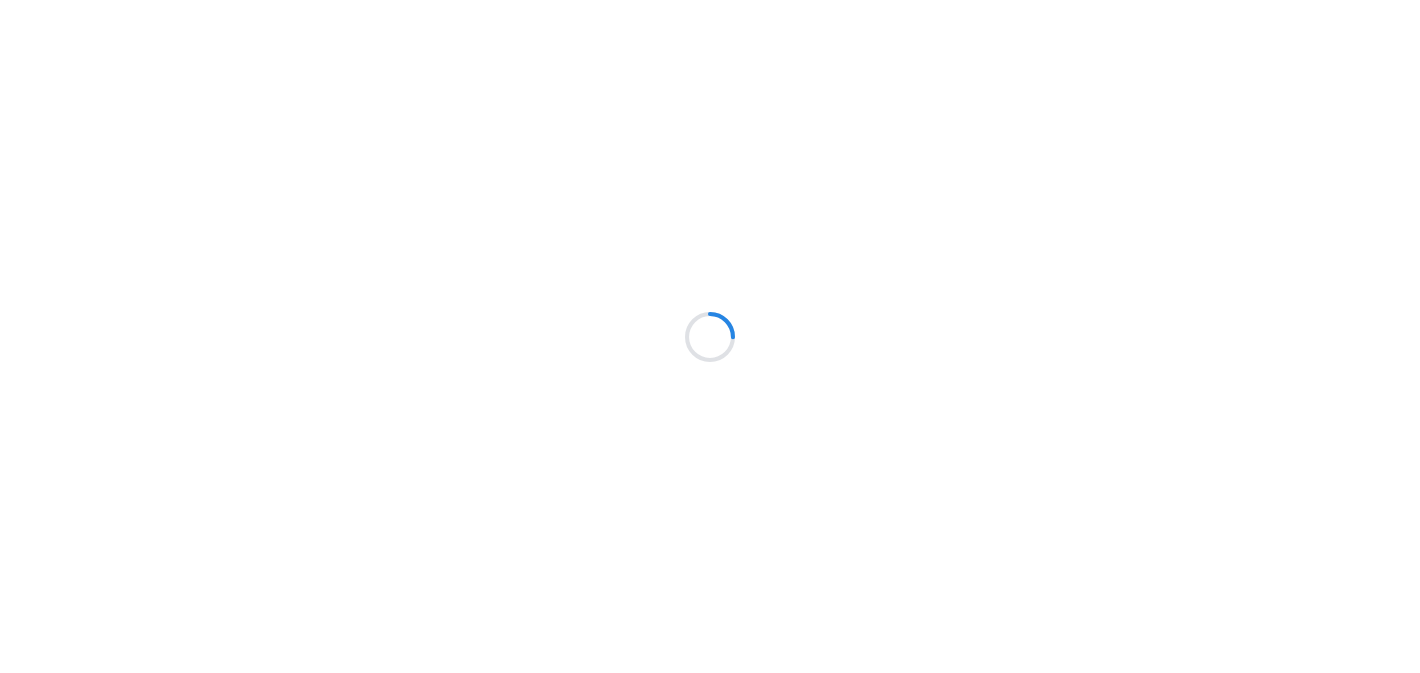 scroll, scrollTop: 0, scrollLeft: 0, axis: both 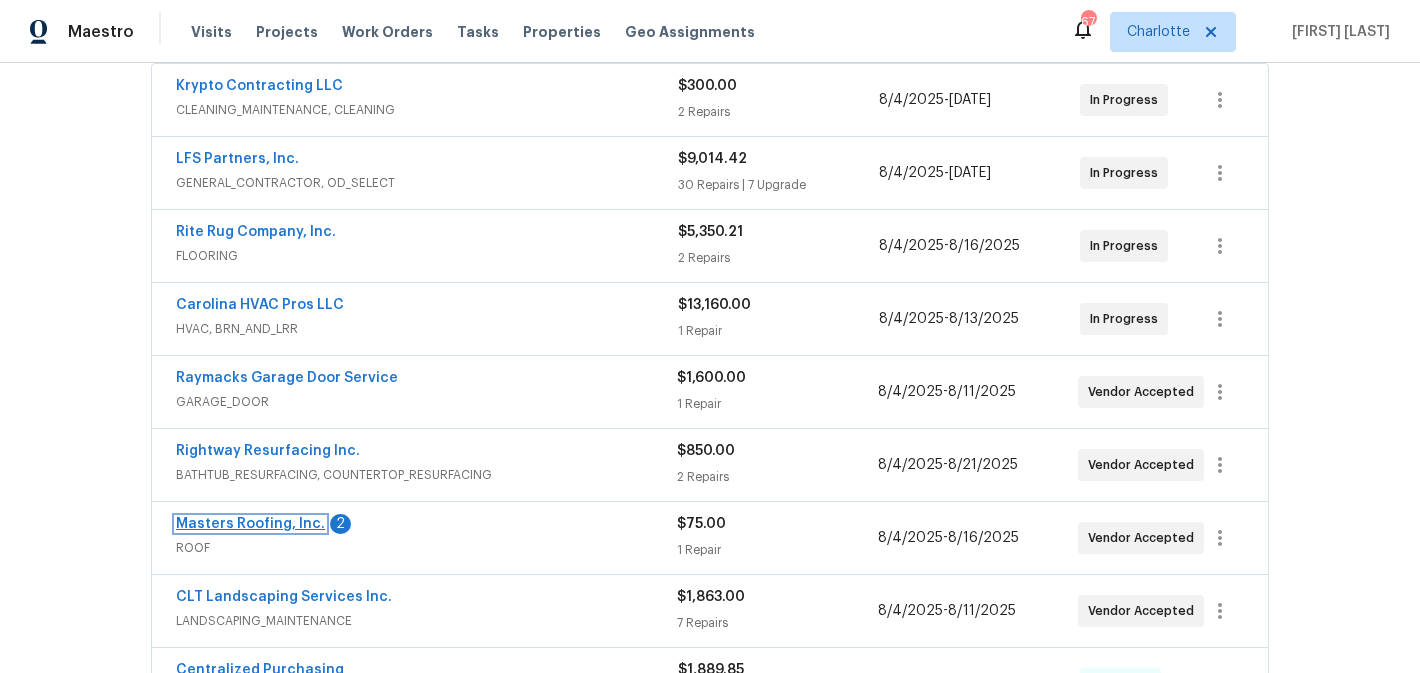 click on "Masters Roofing, Inc." at bounding box center (250, 524) 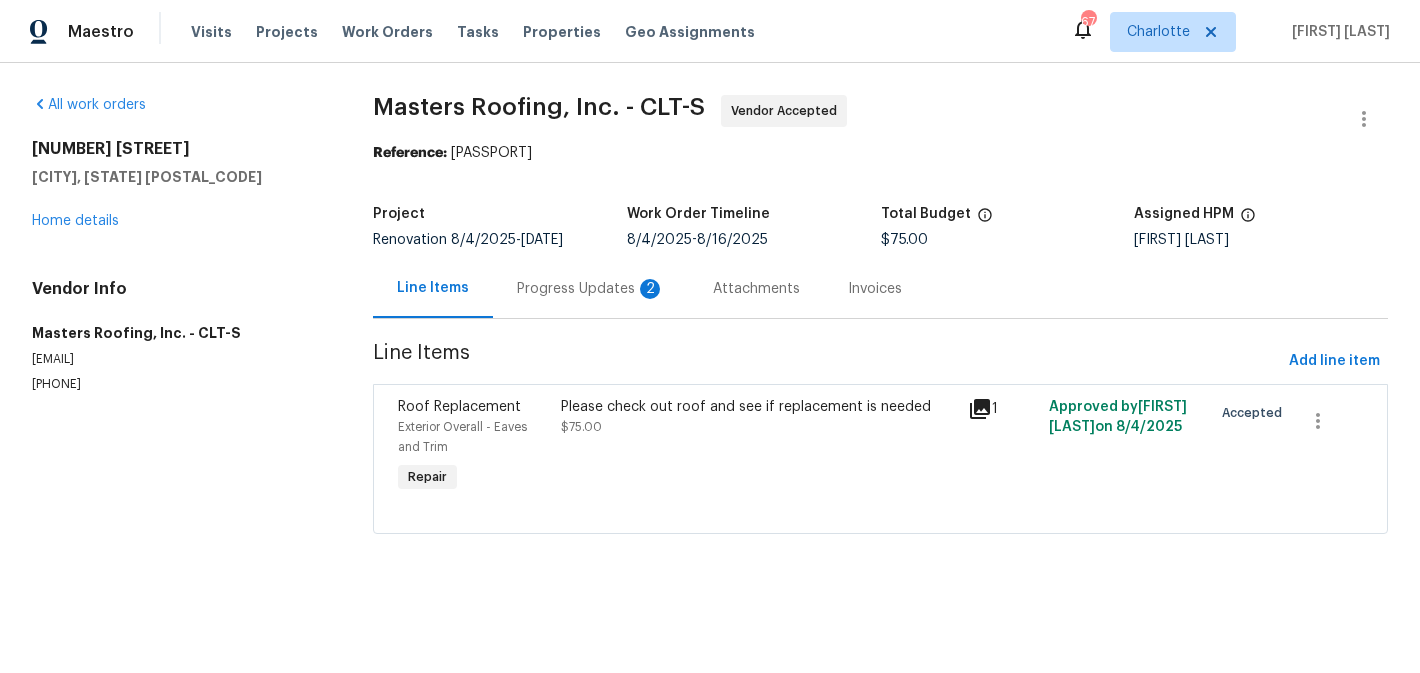 click on "Progress Updates 2" at bounding box center [591, 289] 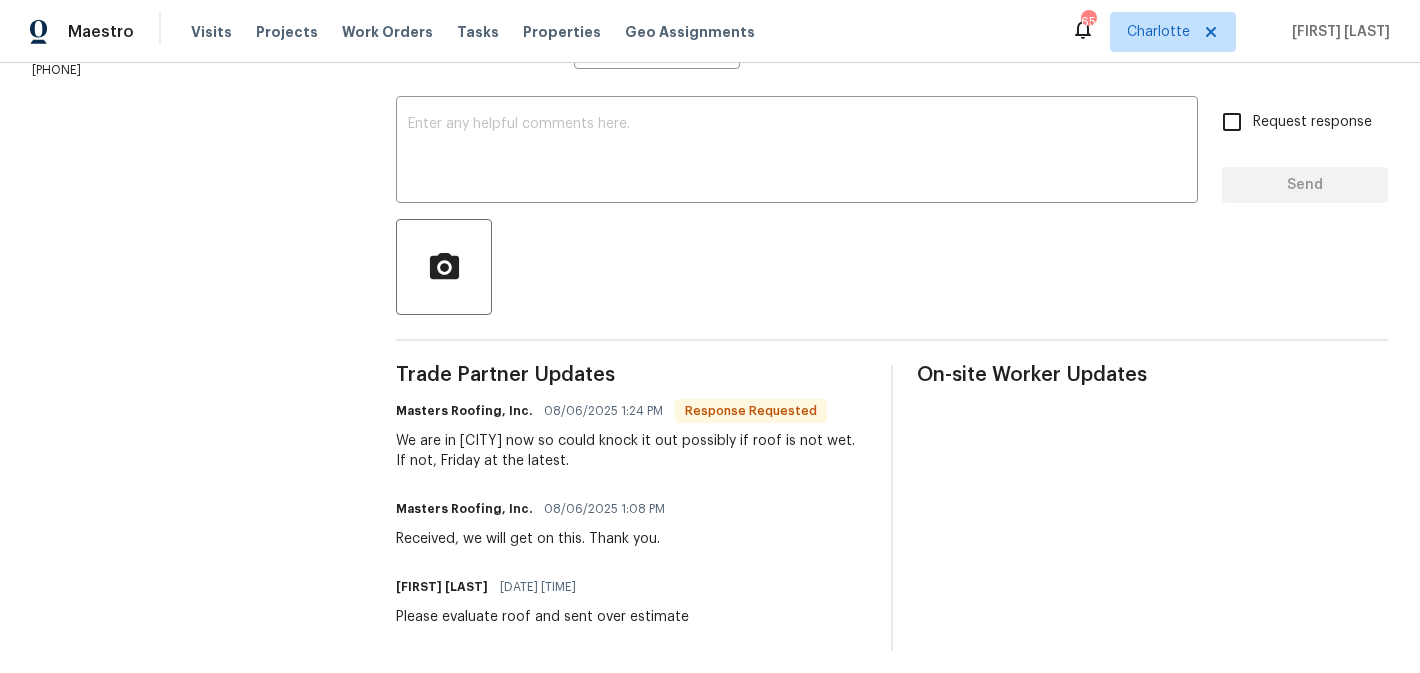 scroll, scrollTop: 320, scrollLeft: 0, axis: vertical 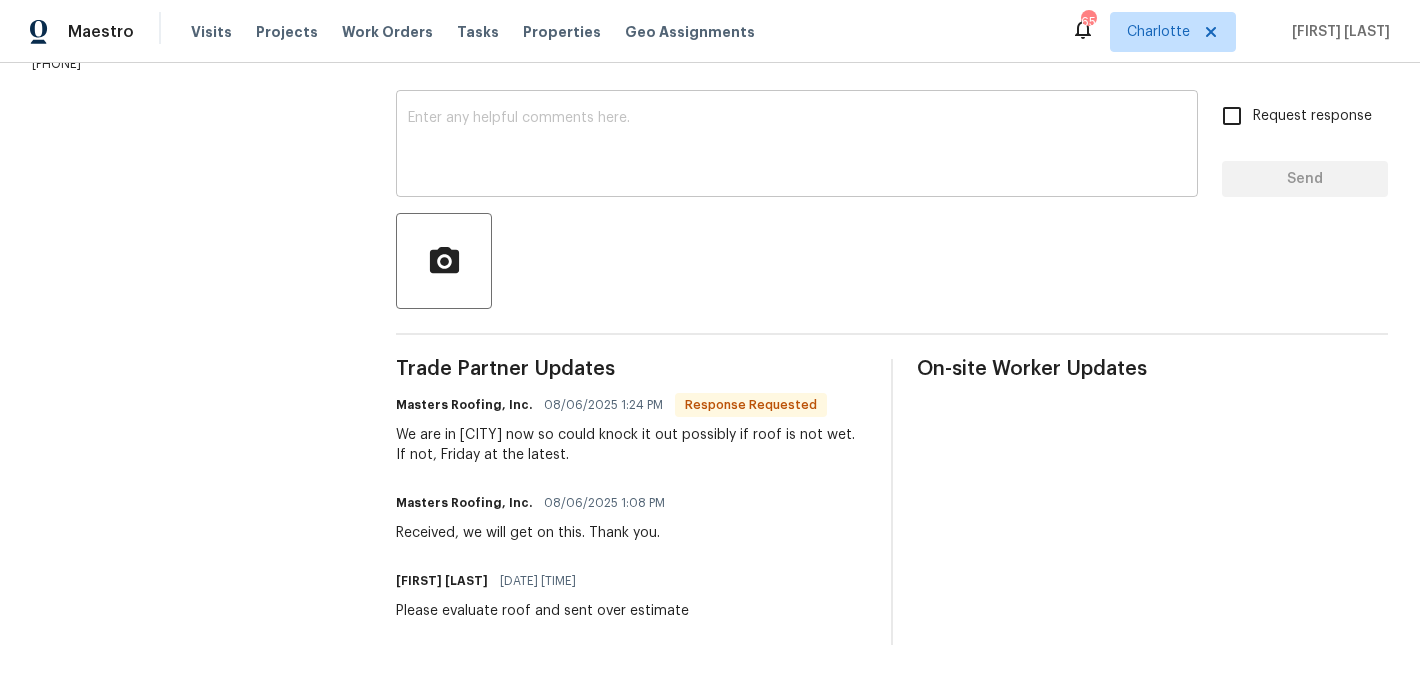 click at bounding box center [797, 146] 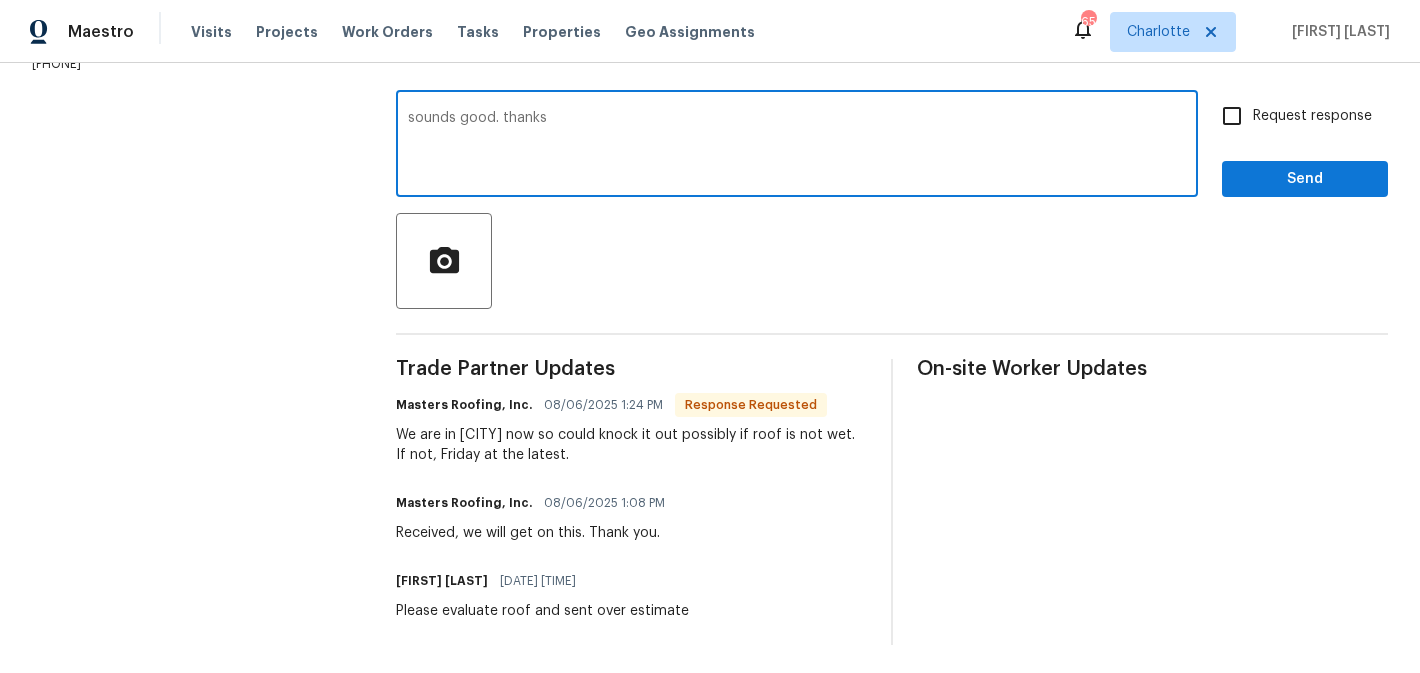 type on "sounds good. thanks" 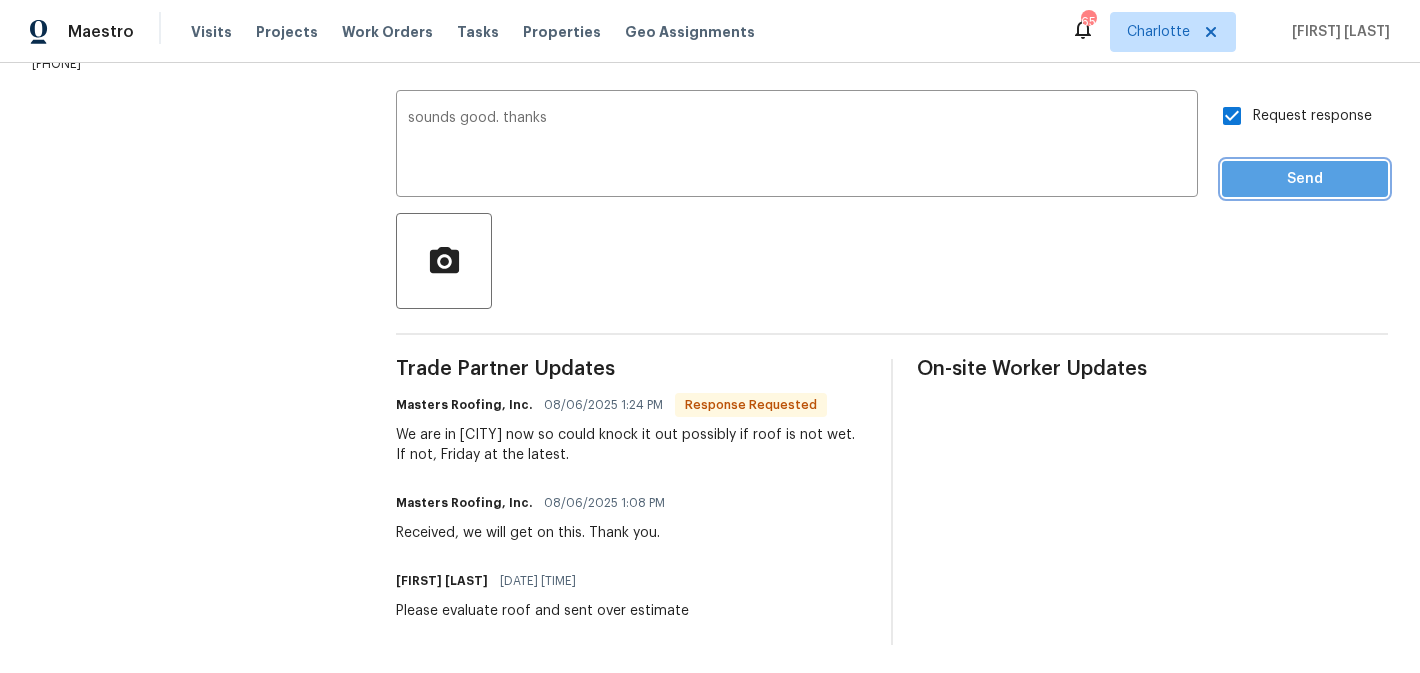 click on "Send" at bounding box center (1305, 179) 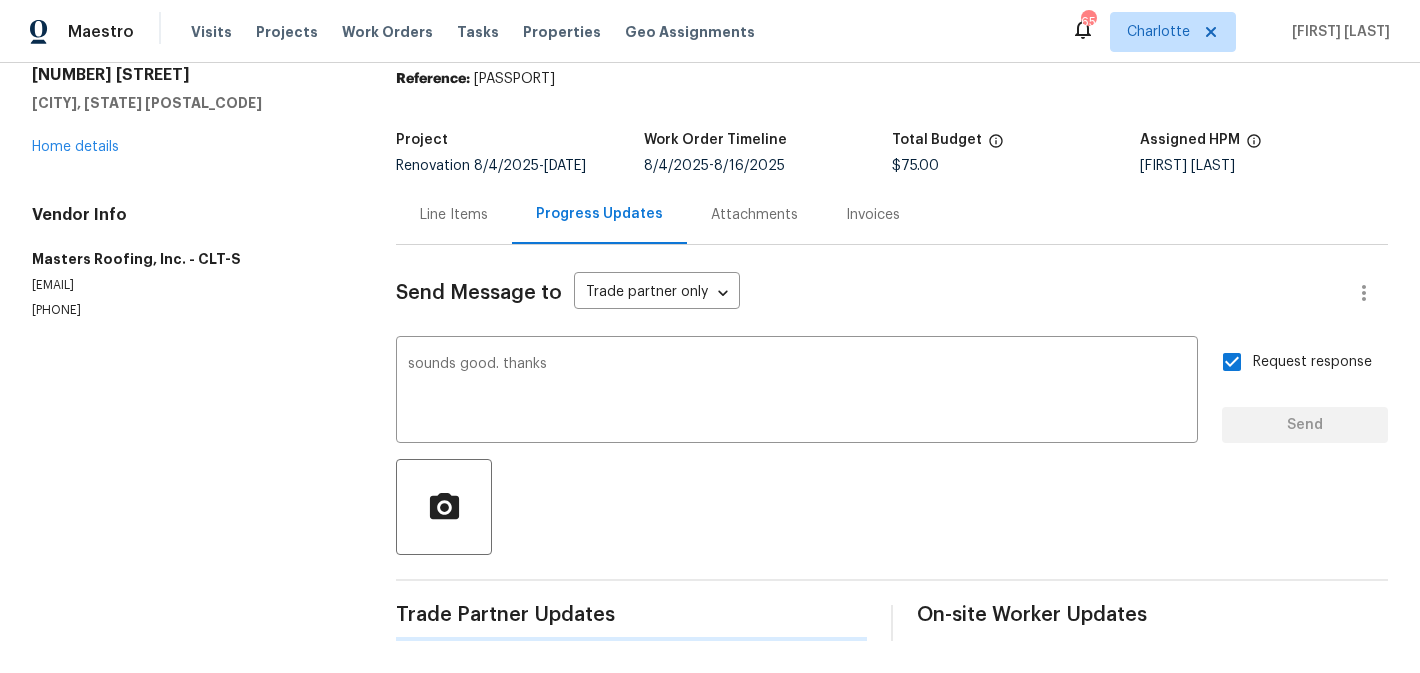 type 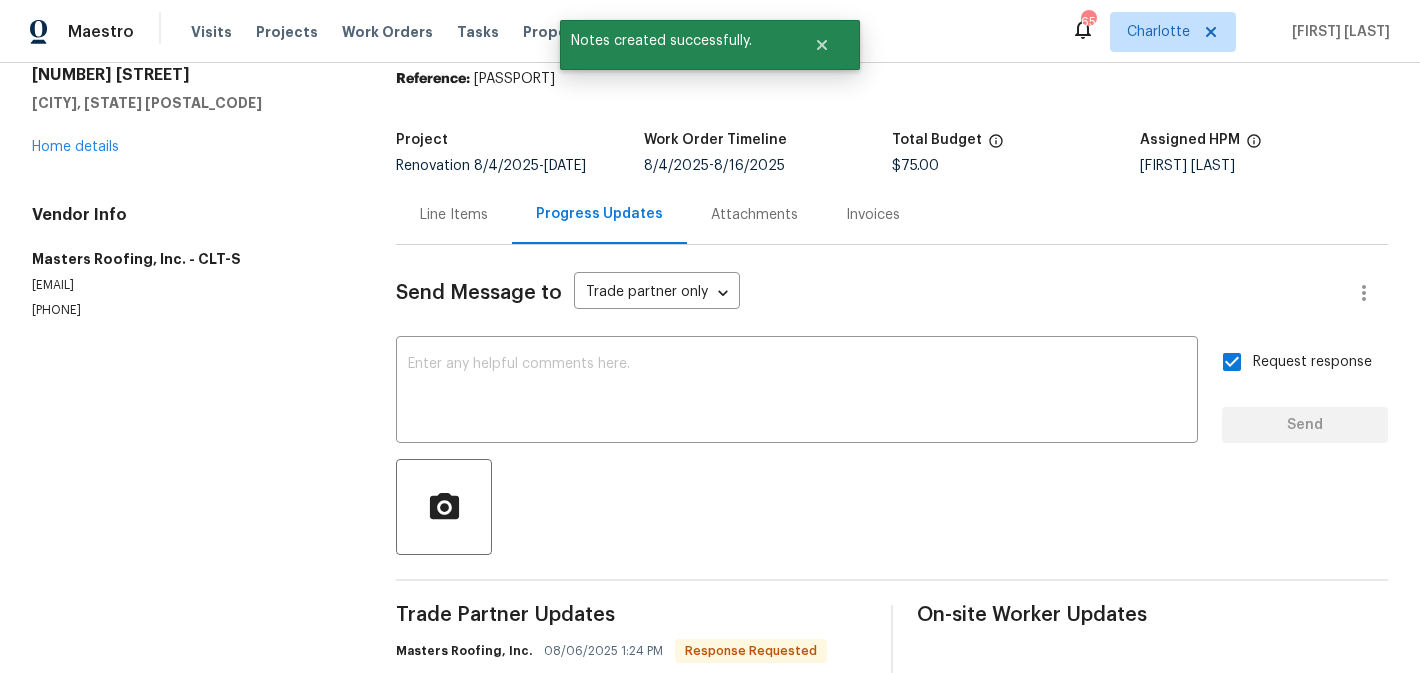 scroll, scrollTop: 320, scrollLeft: 0, axis: vertical 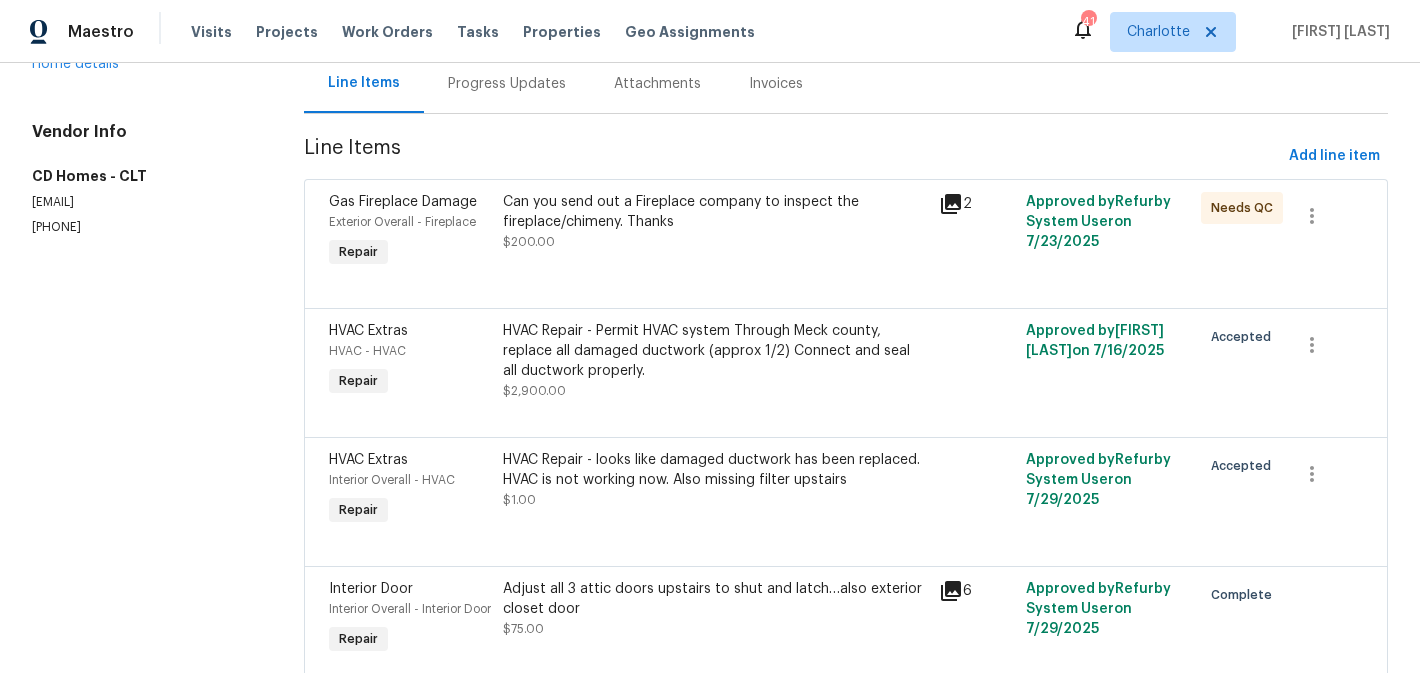 click on "Can you send out a Fireplace company to inspect the fireplace/chimeny. Thanks" at bounding box center [715, 212] 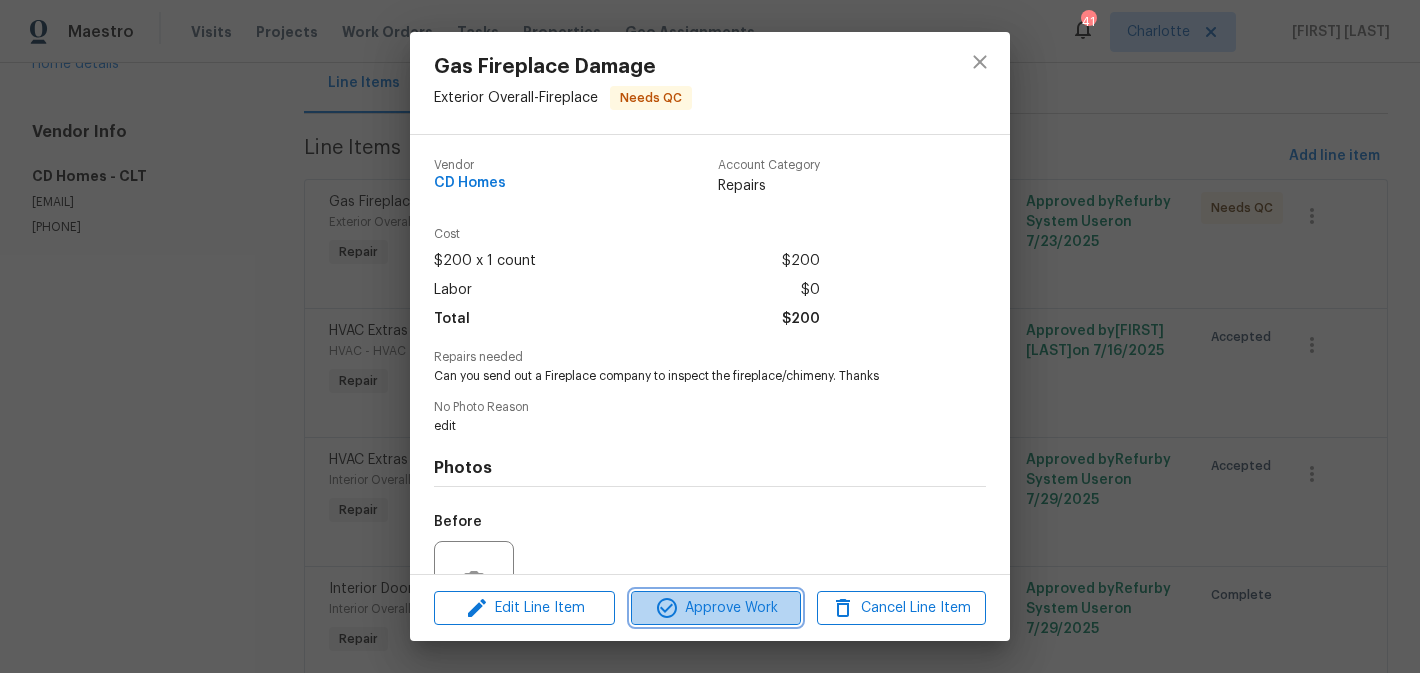 click on "Approve Work" at bounding box center [715, 608] 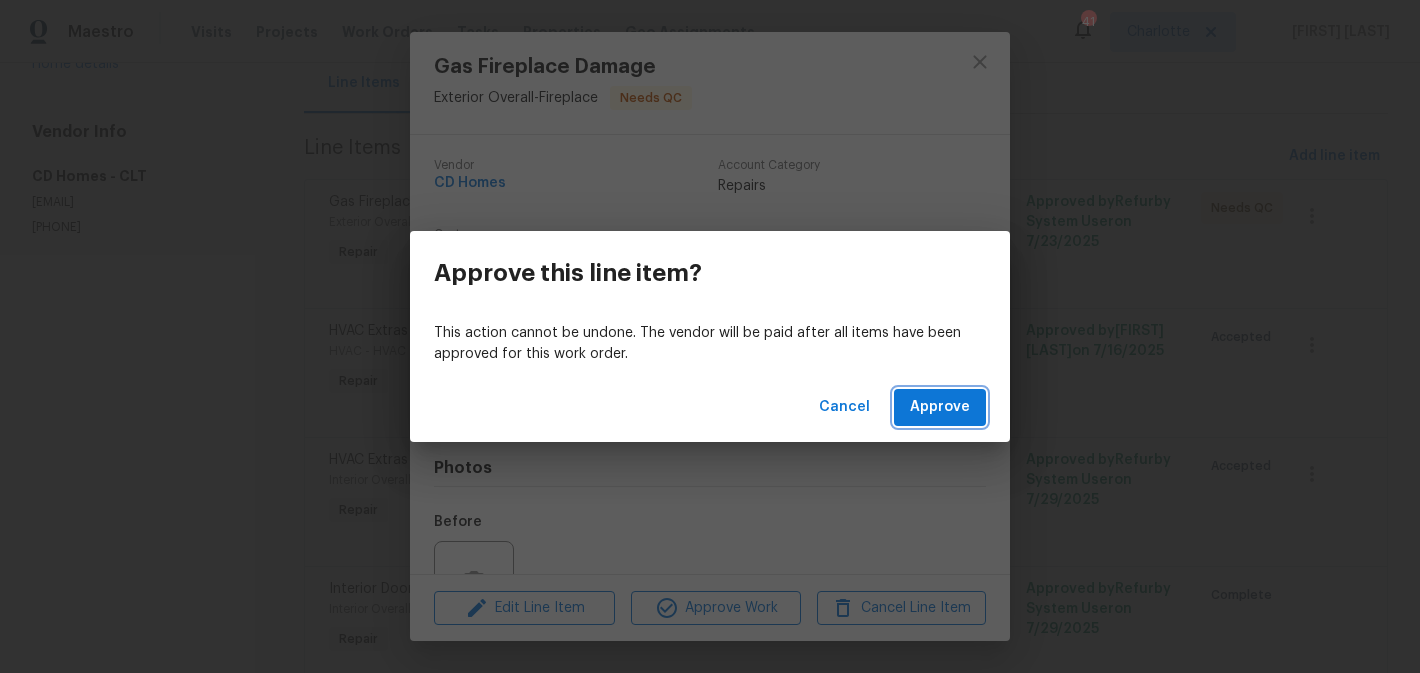 click on "Approve" at bounding box center [940, 407] 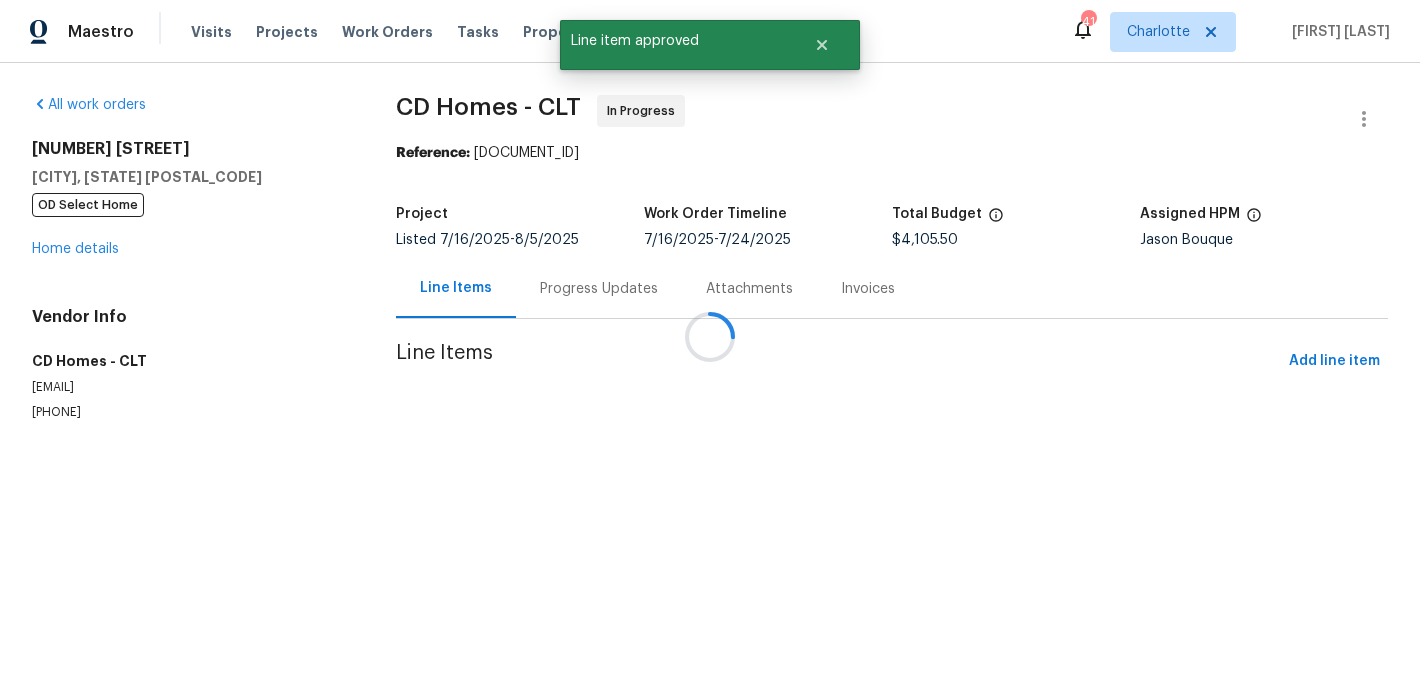 scroll, scrollTop: 0, scrollLeft: 0, axis: both 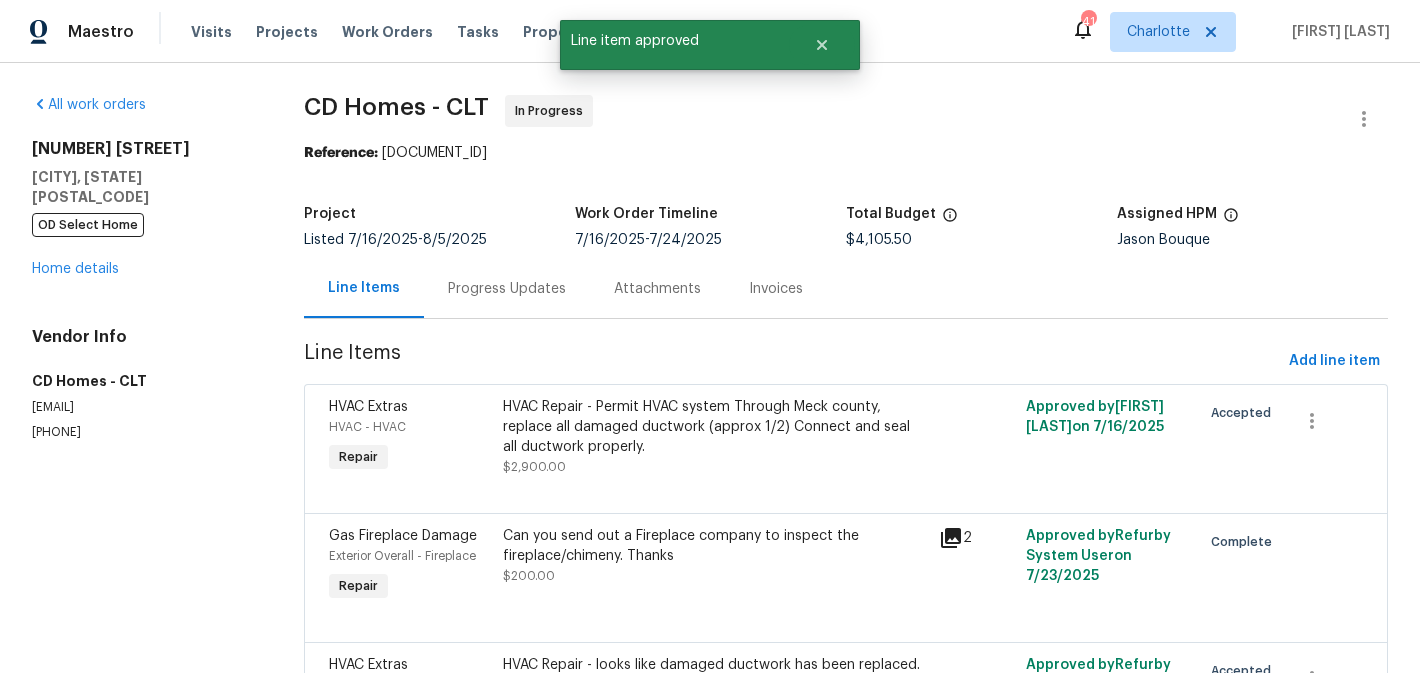 click on "Reference:   3VE1JSPQZ1H4F-e1402967c" at bounding box center [846, 153] 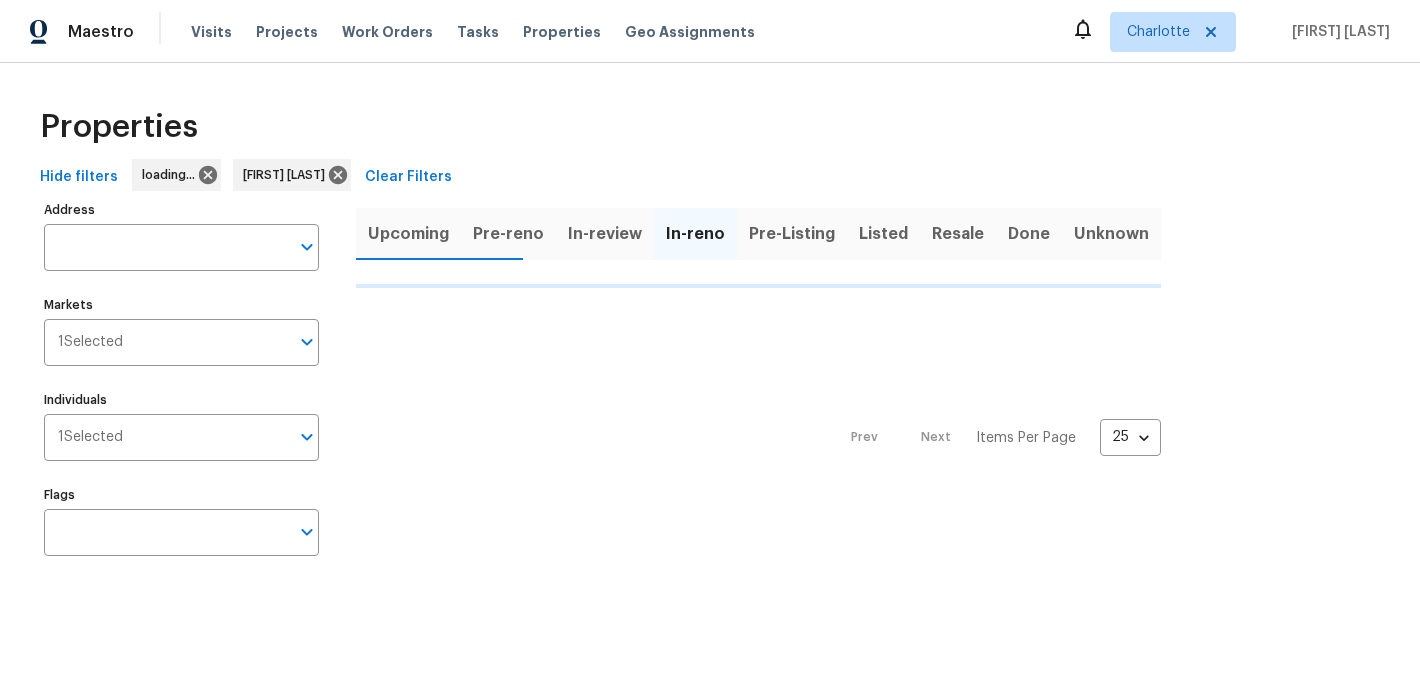 scroll, scrollTop: 0, scrollLeft: 0, axis: both 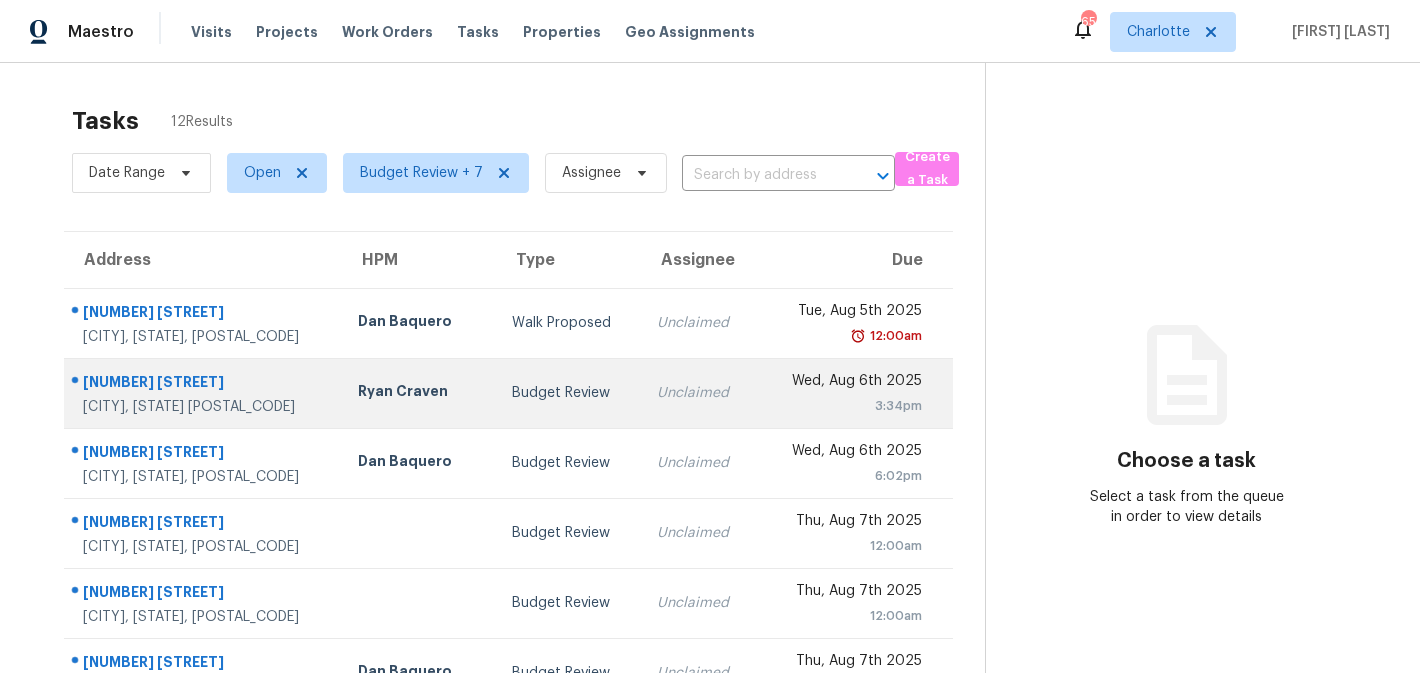 click on "Unclaimed" at bounding box center (698, 393) 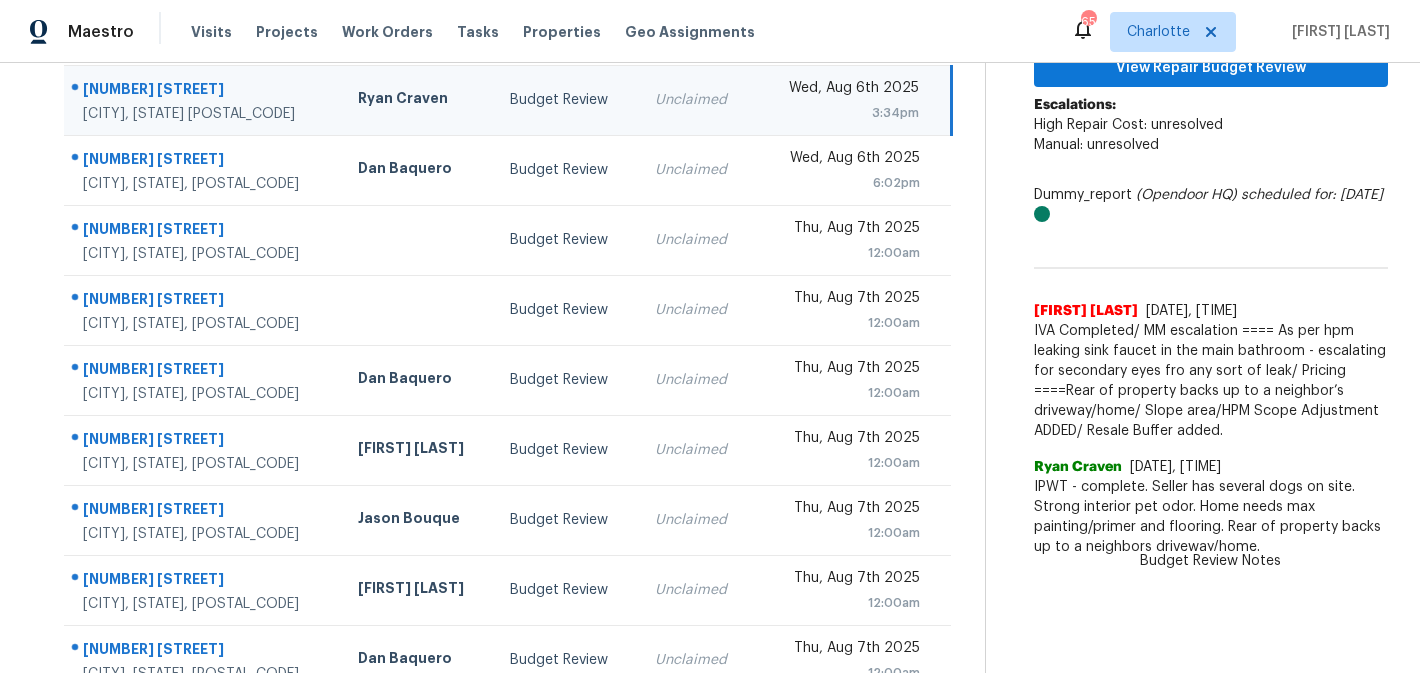 scroll, scrollTop: 300, scrollLeft: 0, axis: vertical 